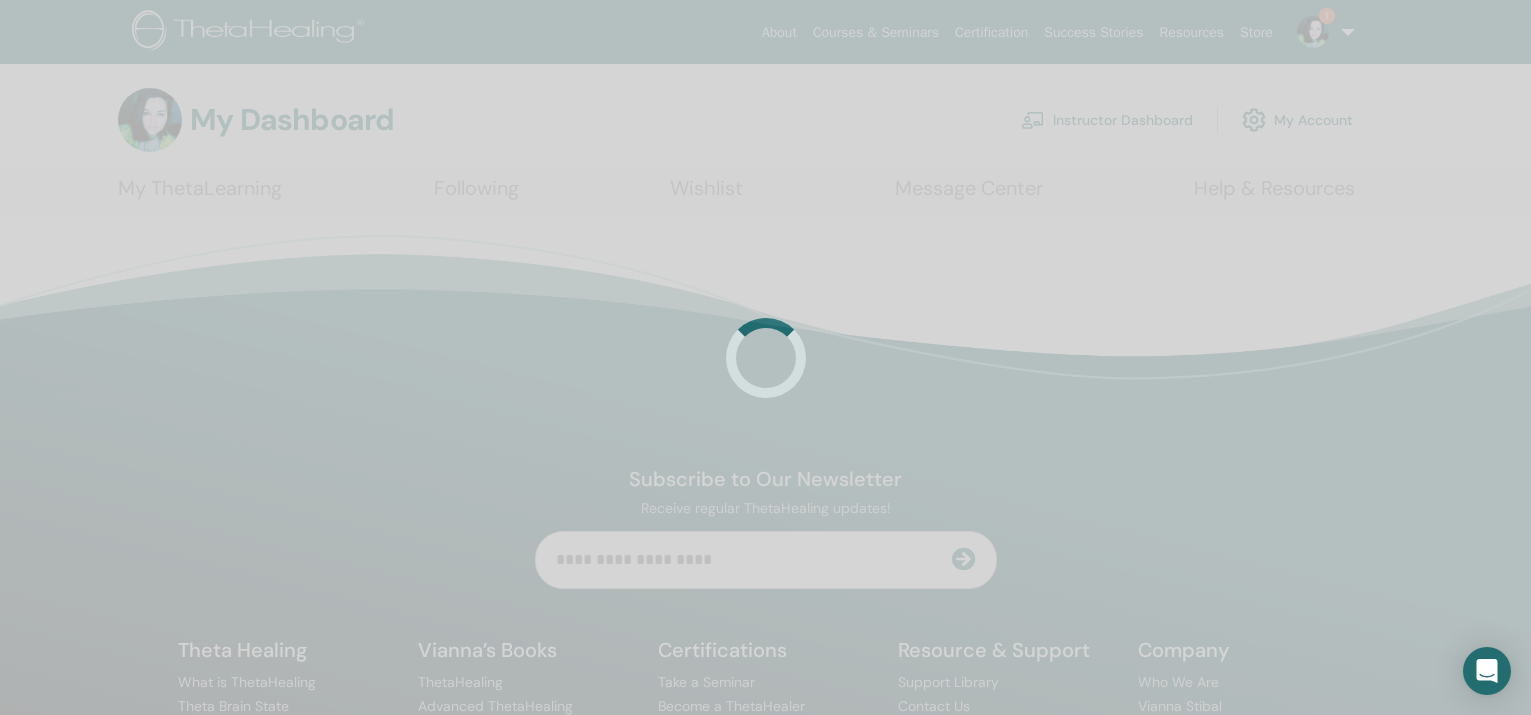 scroll, scrollTop: 0, scrollLeft: 0, axis: both 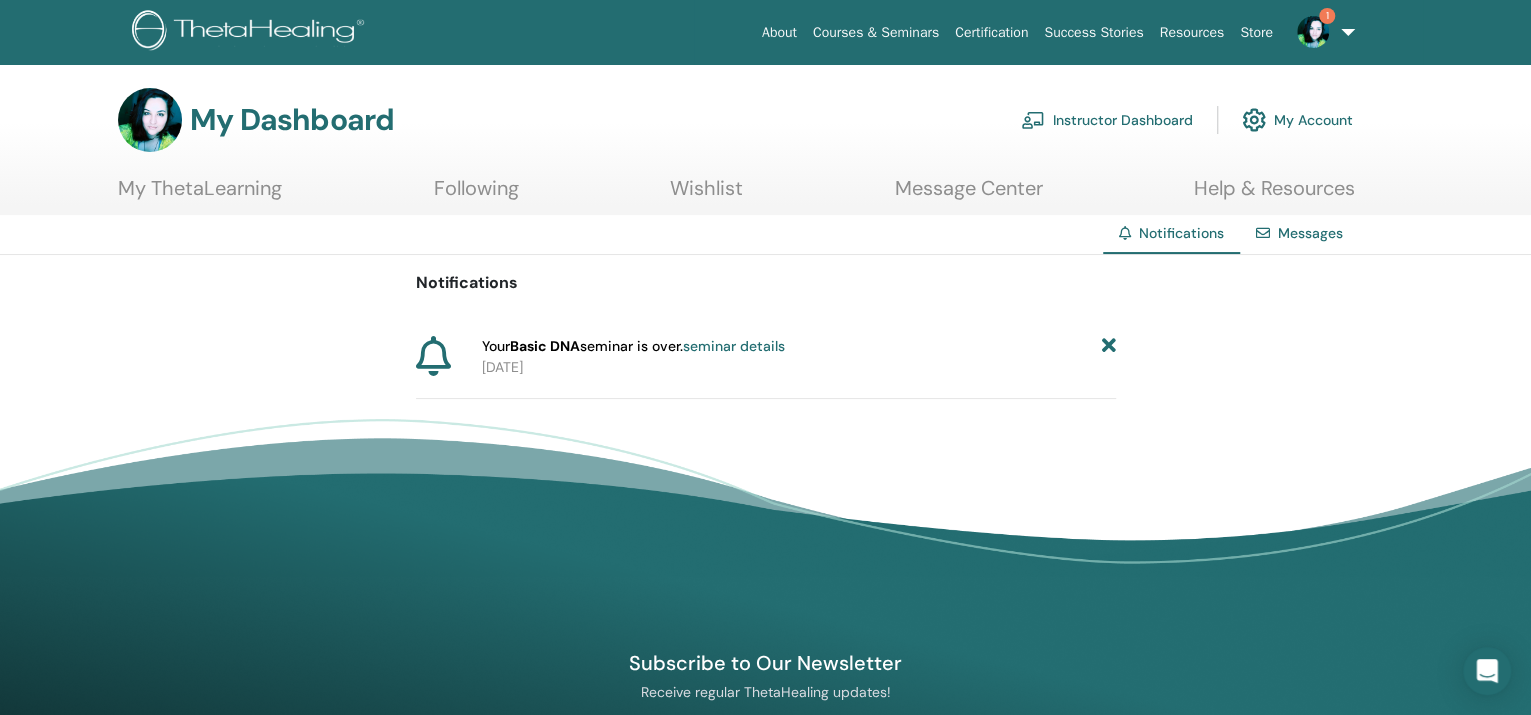 click on "seminar details" at bounding box center [734, 346] 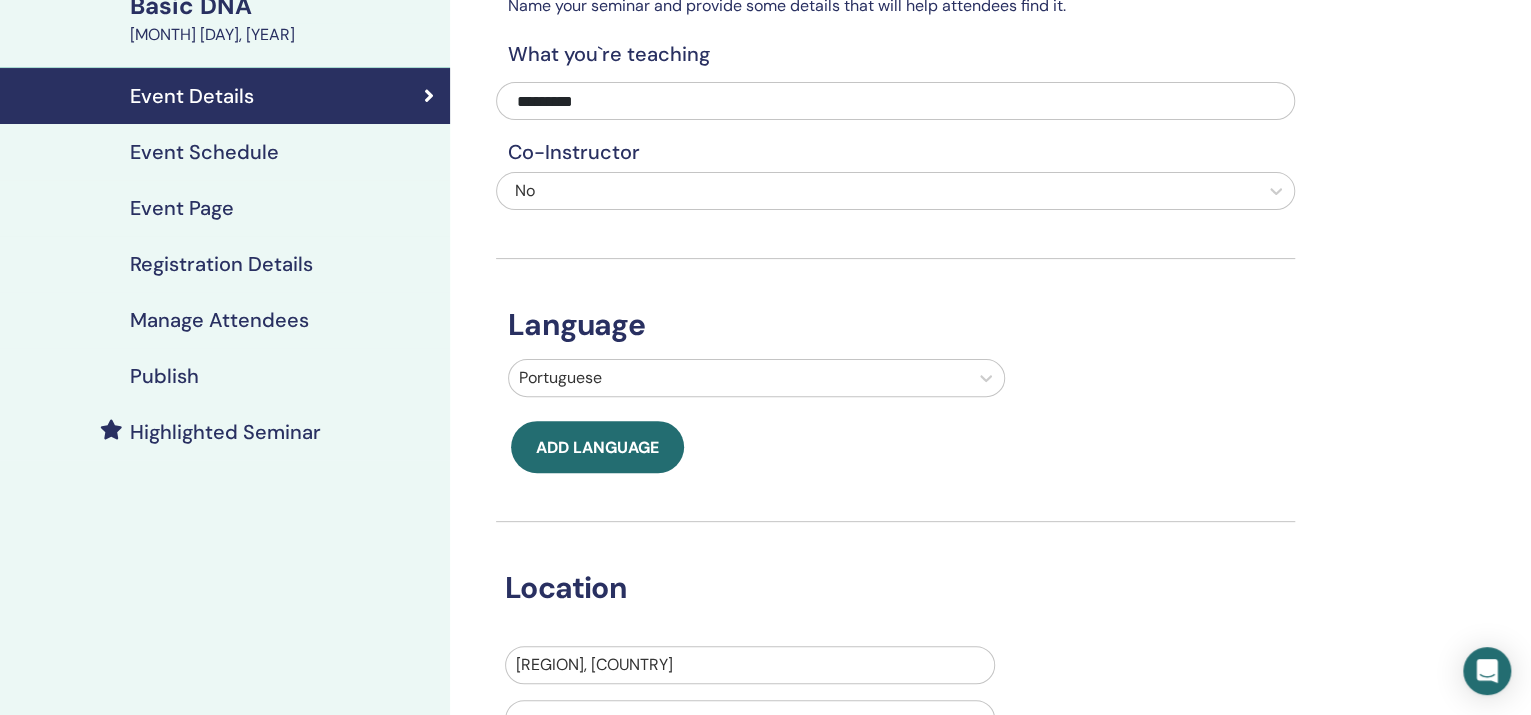 scroll, scrollTop: 0, scrollLeft: 0, axis: both 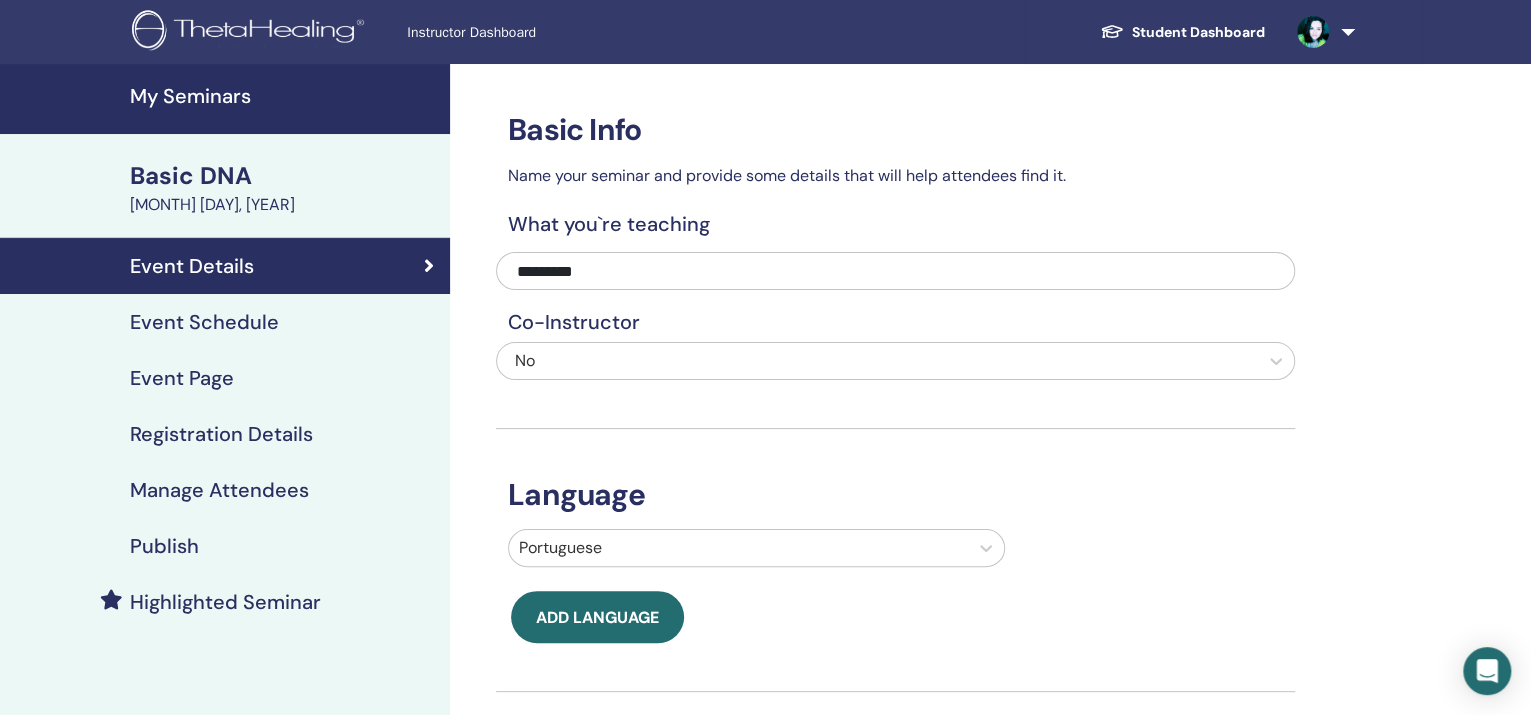 click on "Event Page" at bounding box center (182, 378) 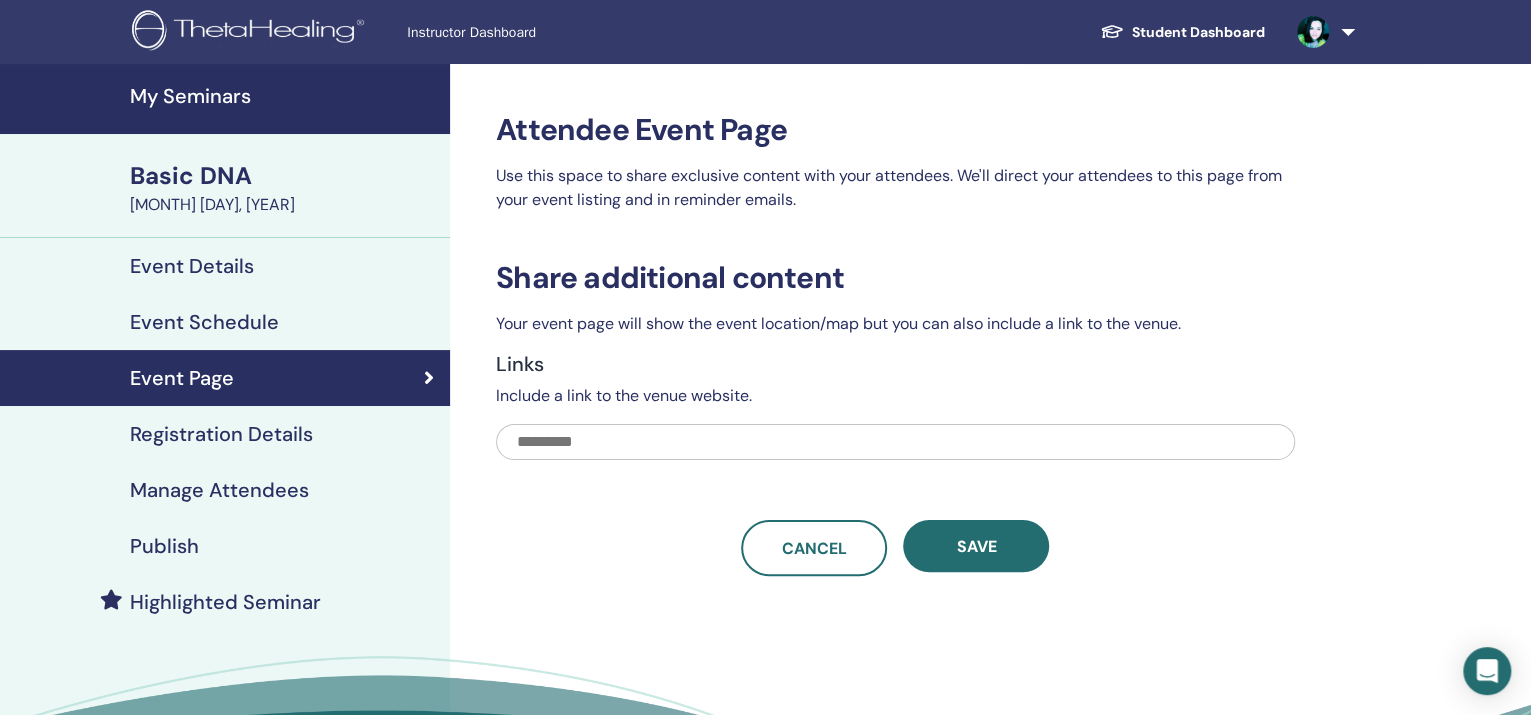 click at bounding box center [1313, 32] 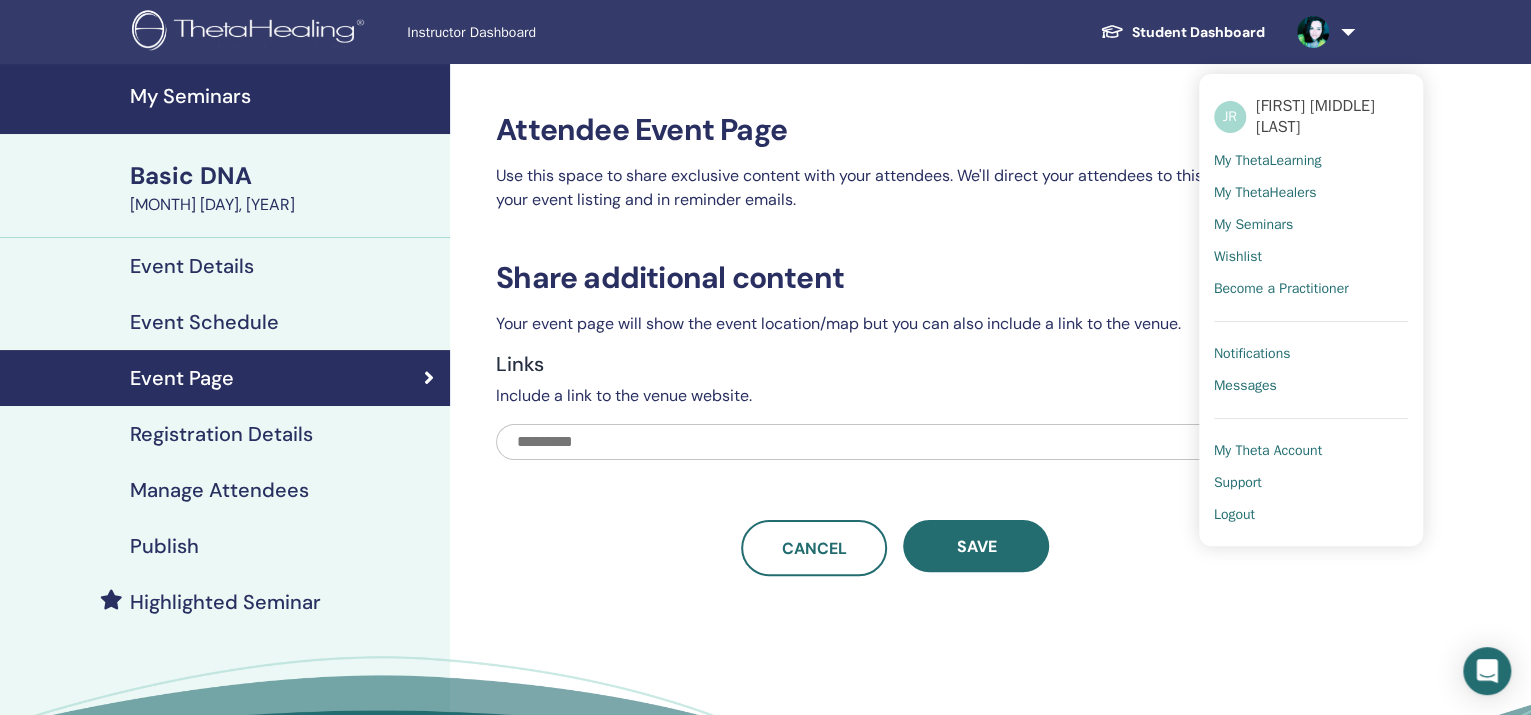 click on "My ThetaHealers" at bounding box center [1265, 193] 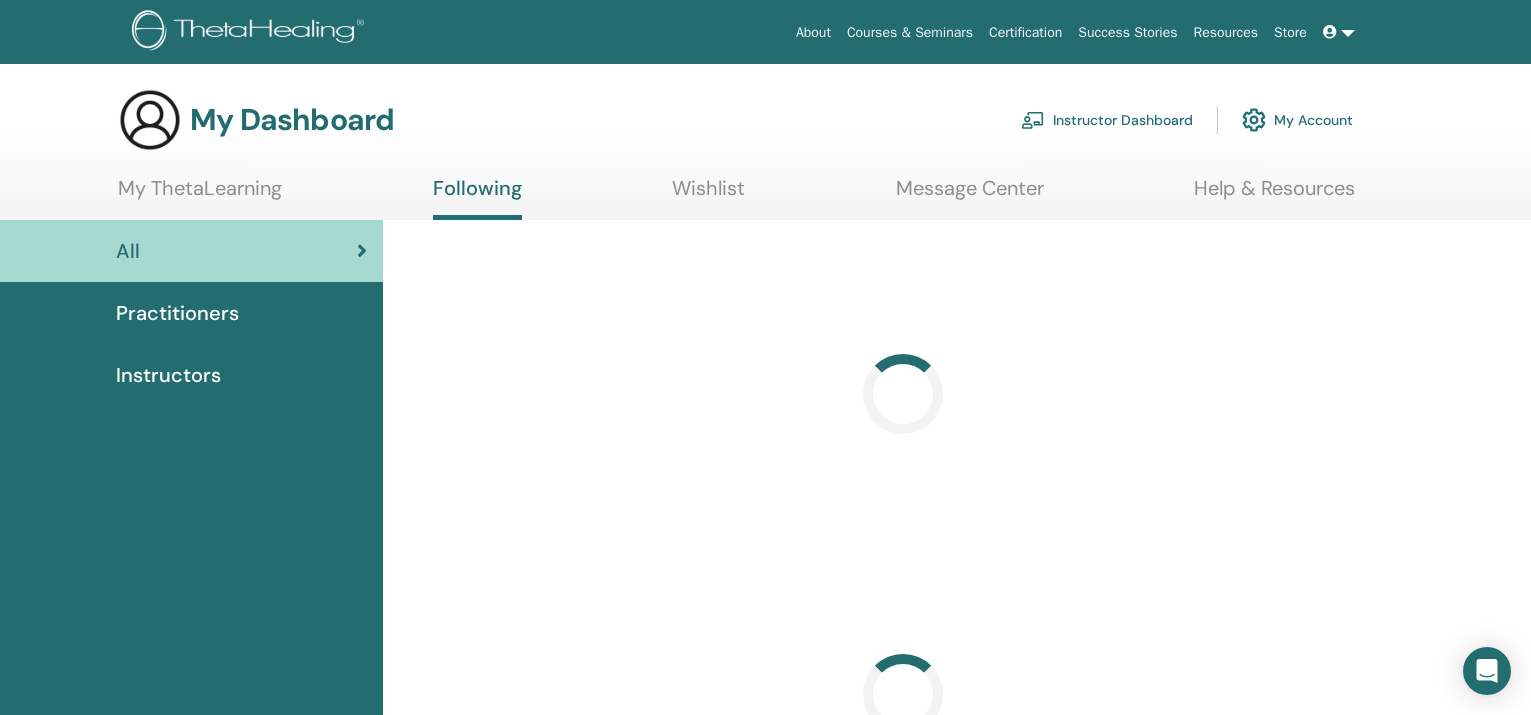 scroll, scrollTop: 0, scrollLeft: 0, axis: both 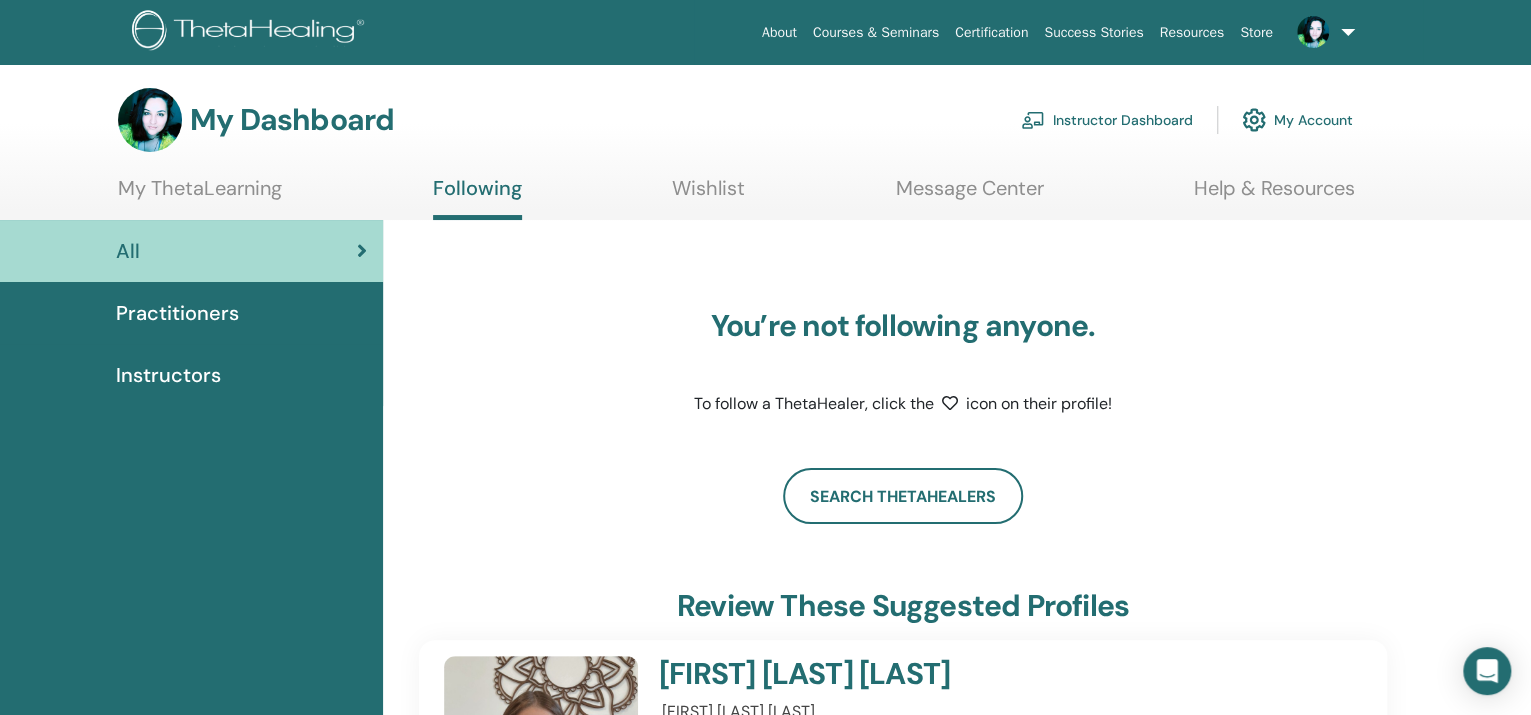 click on "Practitioners" at bounding box center [177, 313] 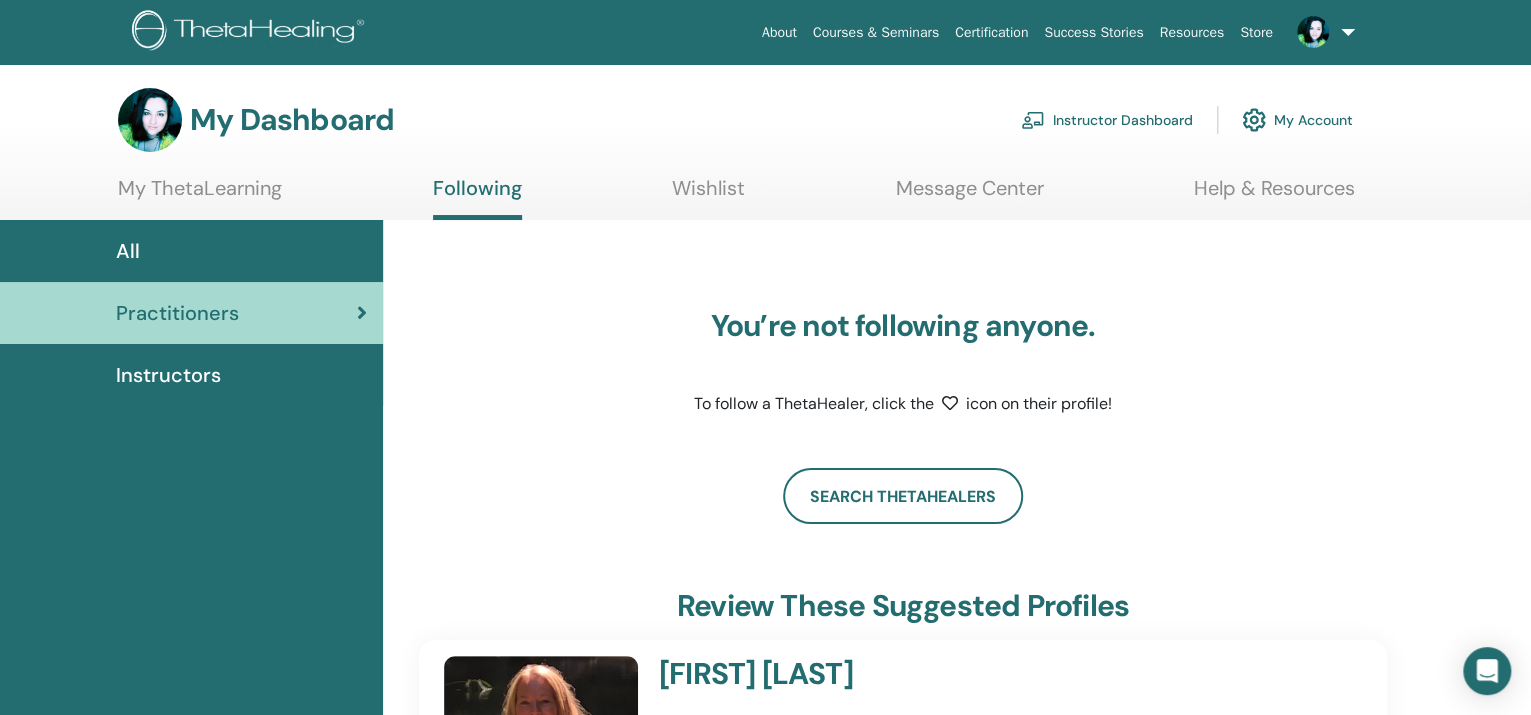scroll, scrollTop: 125, scrollLeft: 0, axis: vertical 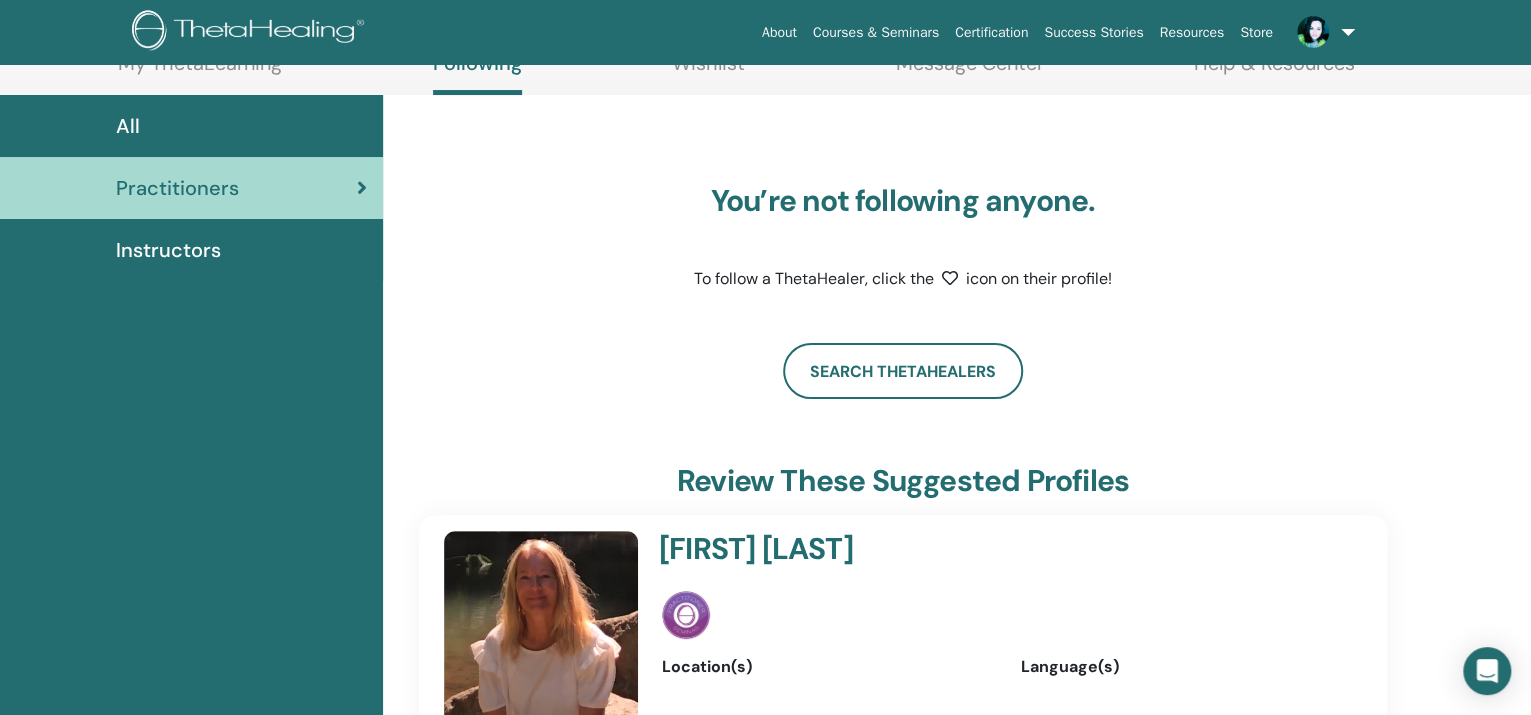 click on "Instructors" at bounding box center [168, 250] 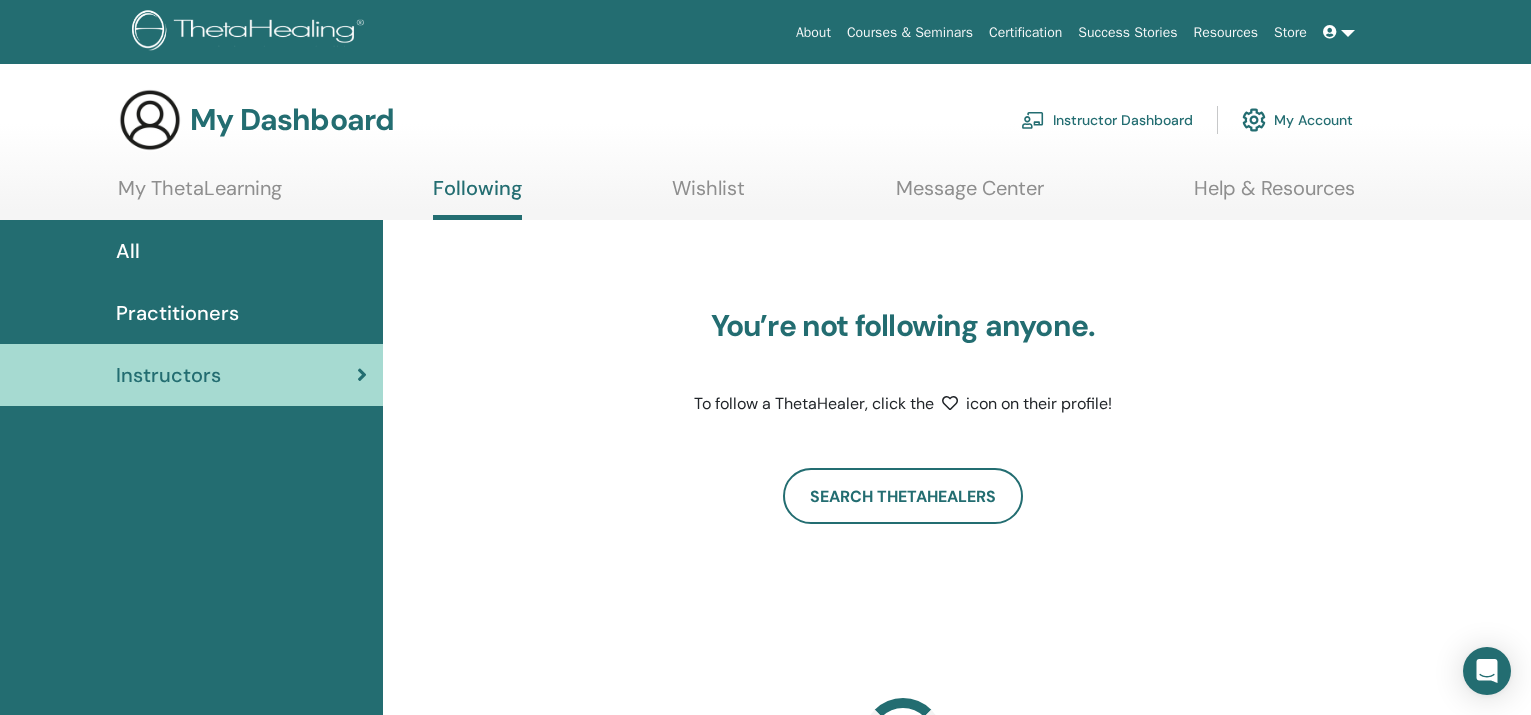 scroll, scrollTop: 0, scrollLeft: 0, axis: both 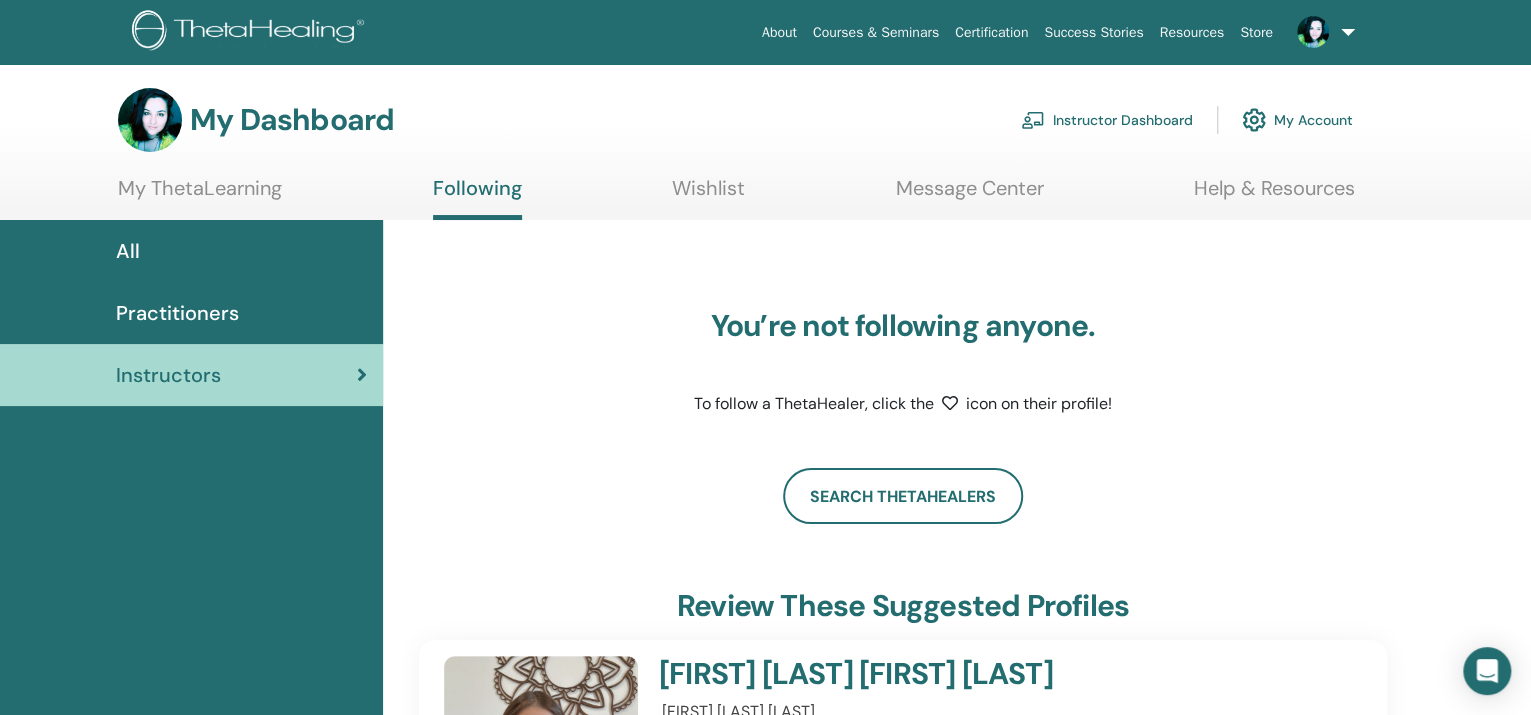 click on "Instructor Dashboard" at bounding box center (1107, 120) 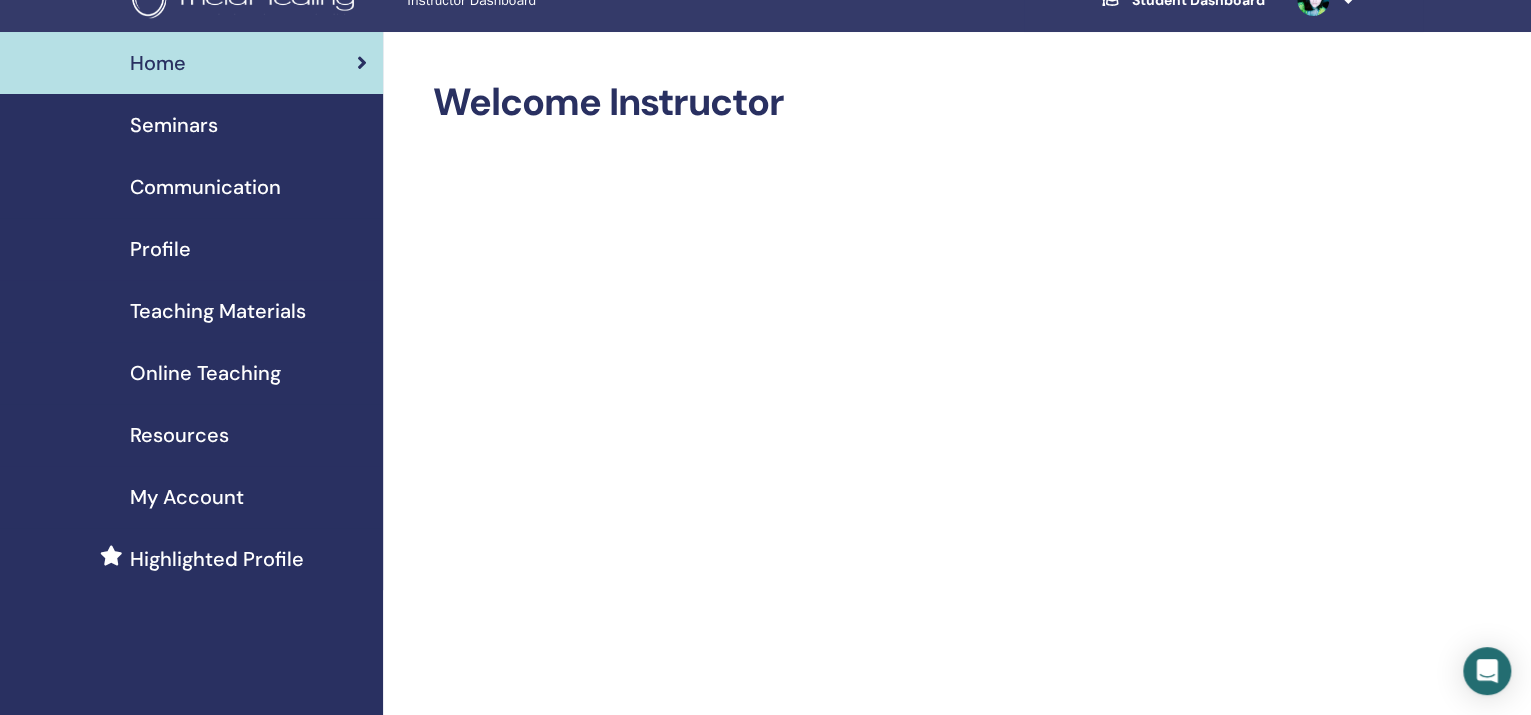 scroll, scrollTop: 0, scrollLeft: 0, axis: both 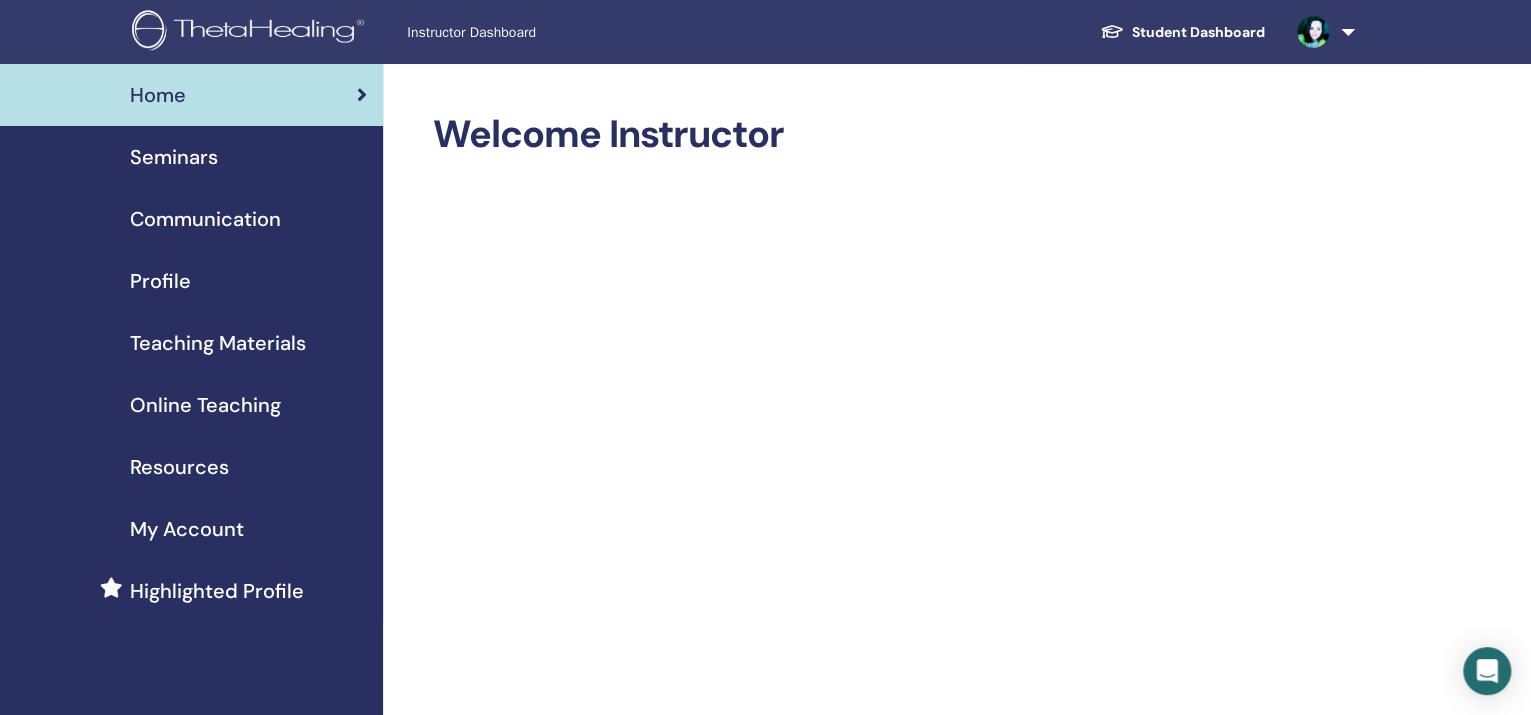 click on "Seminars" at bounding box center [174, 157] 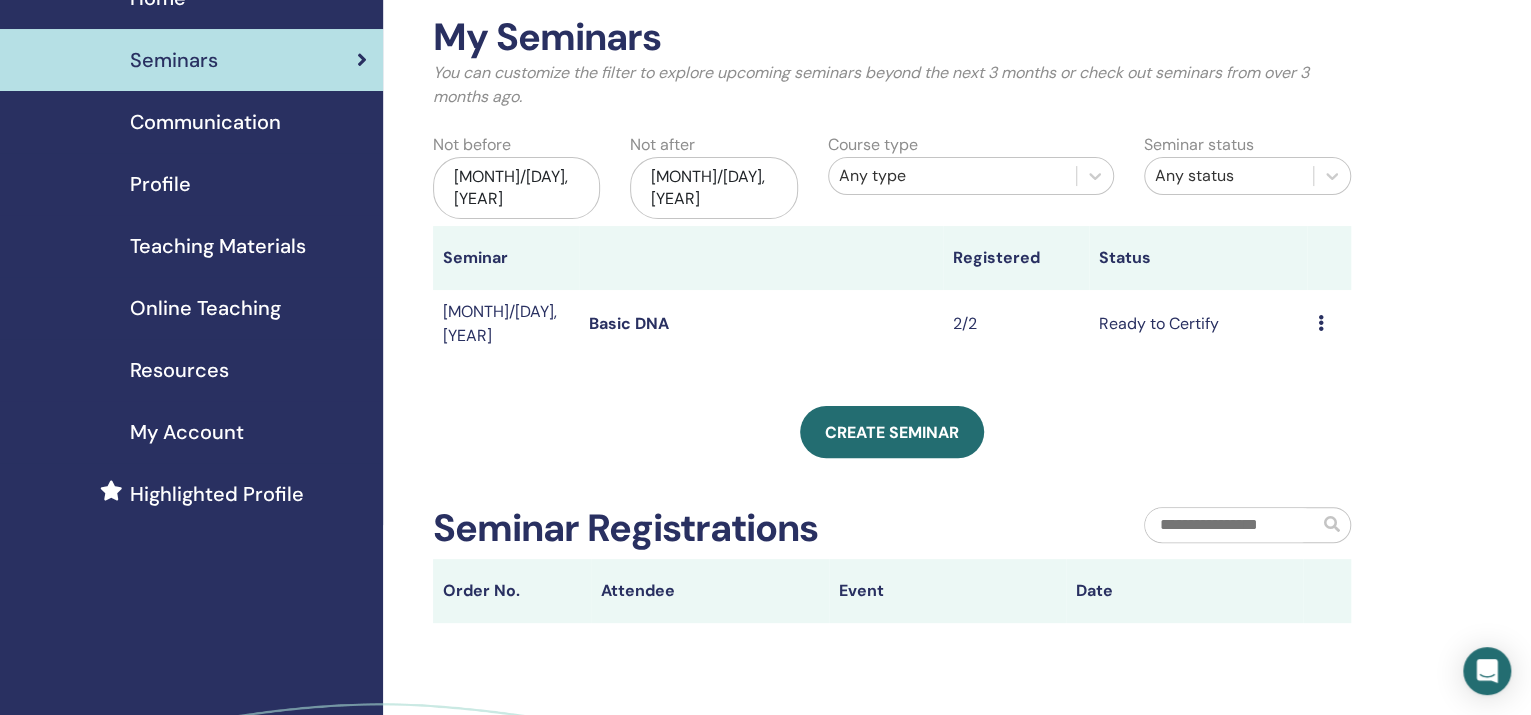 scroll, scrollTop: 0, scrollLeft: 0, axis: both 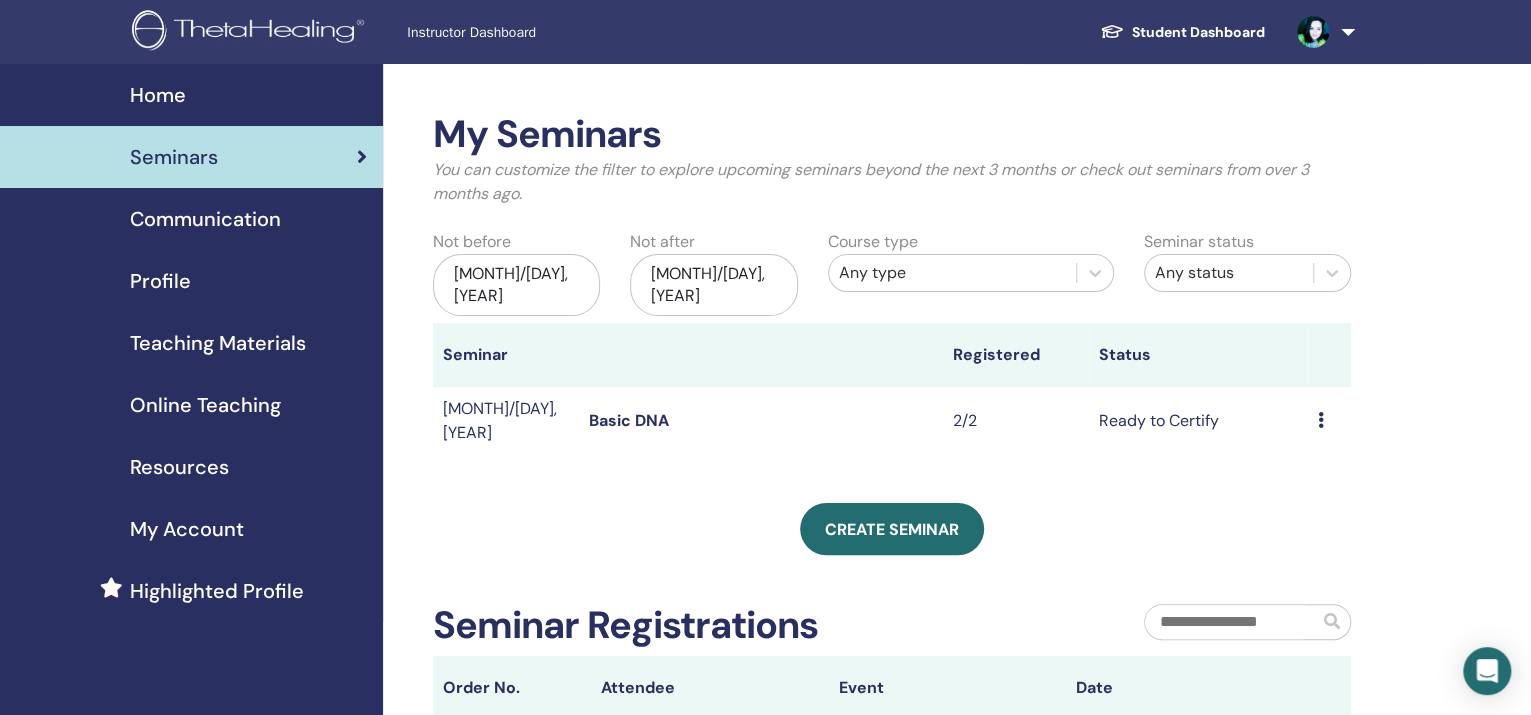 click on "Preview Edit Attendees Cancel" at bounding box center [1329, 421] 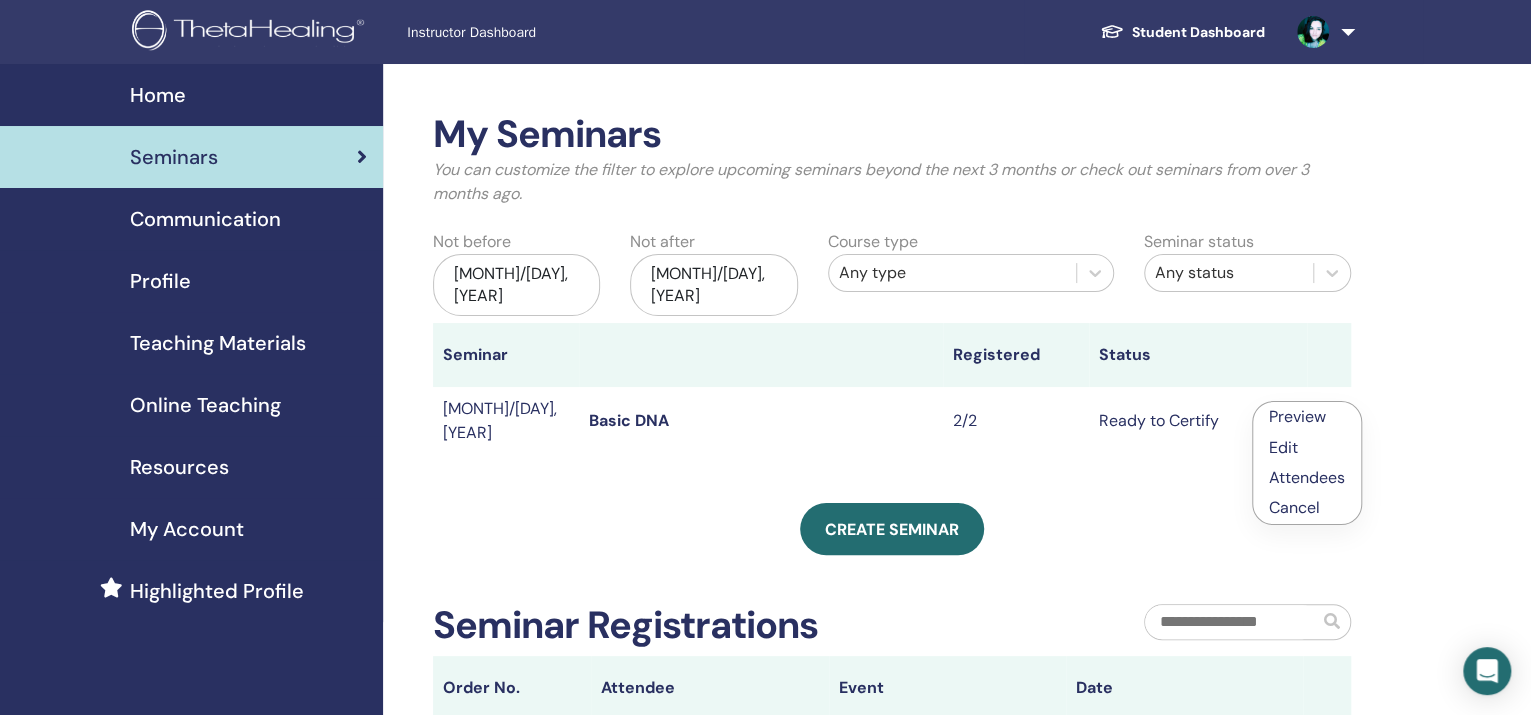 click on "Basic DNA" at bounding box center [629, 420] 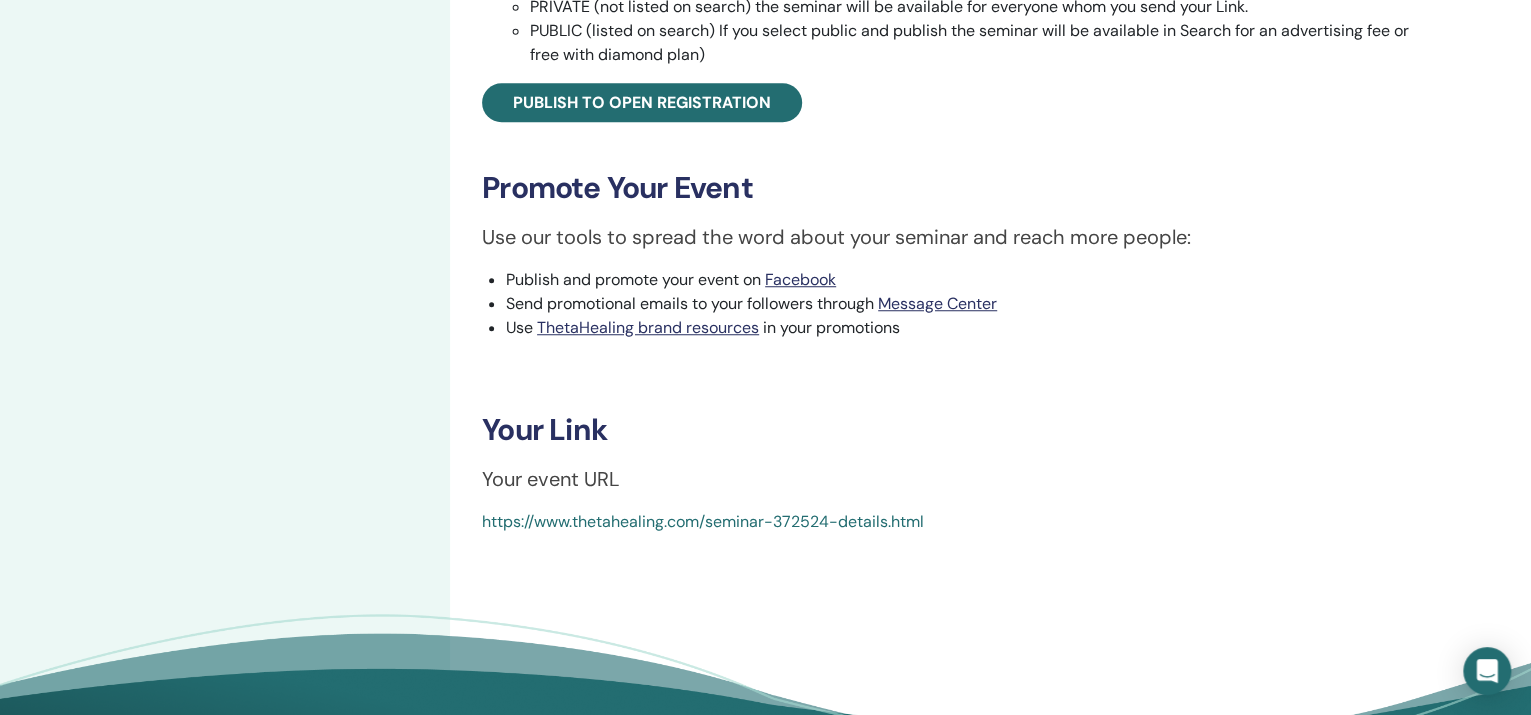 scroll, scrollTop: 0, scrollLeft: 0, axis: both 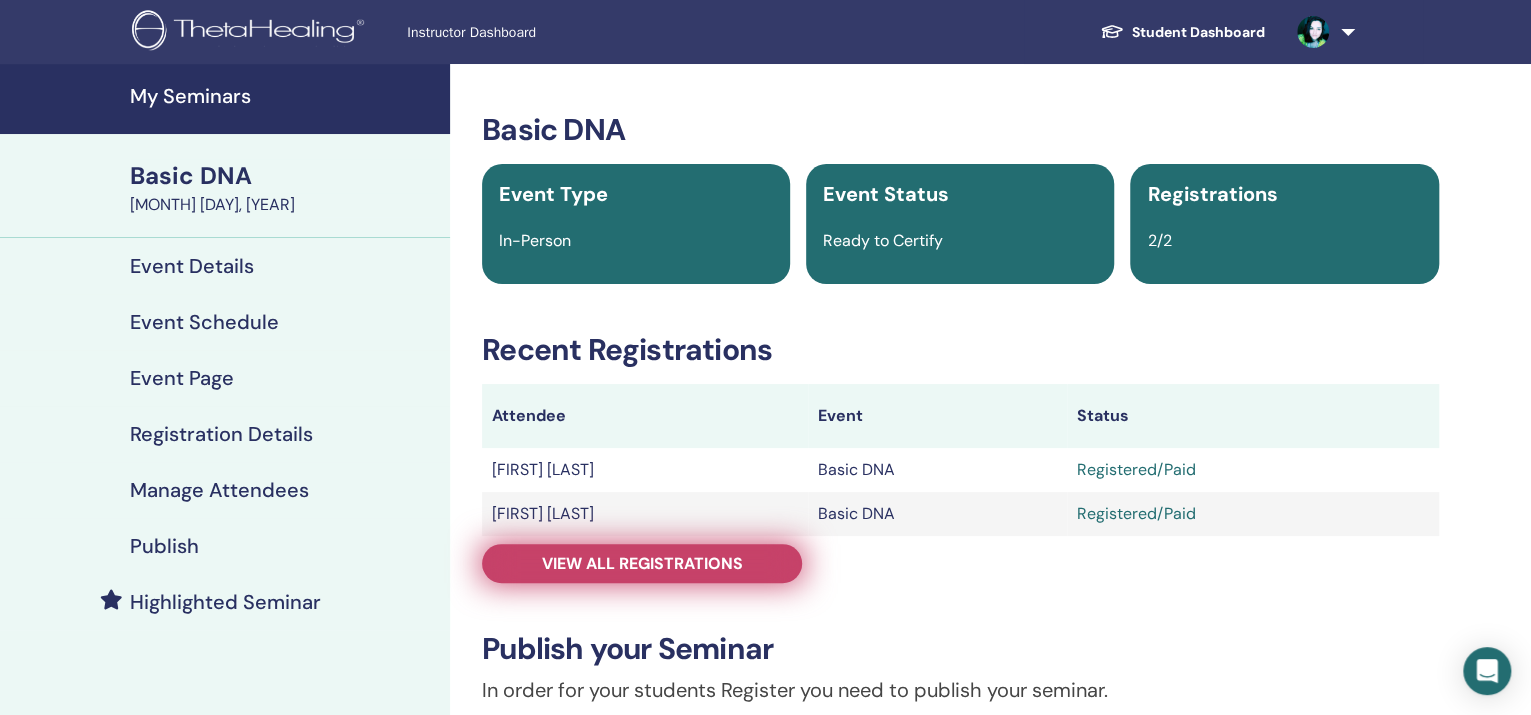 click on "View all registrations" at bounding box center (642, 563) 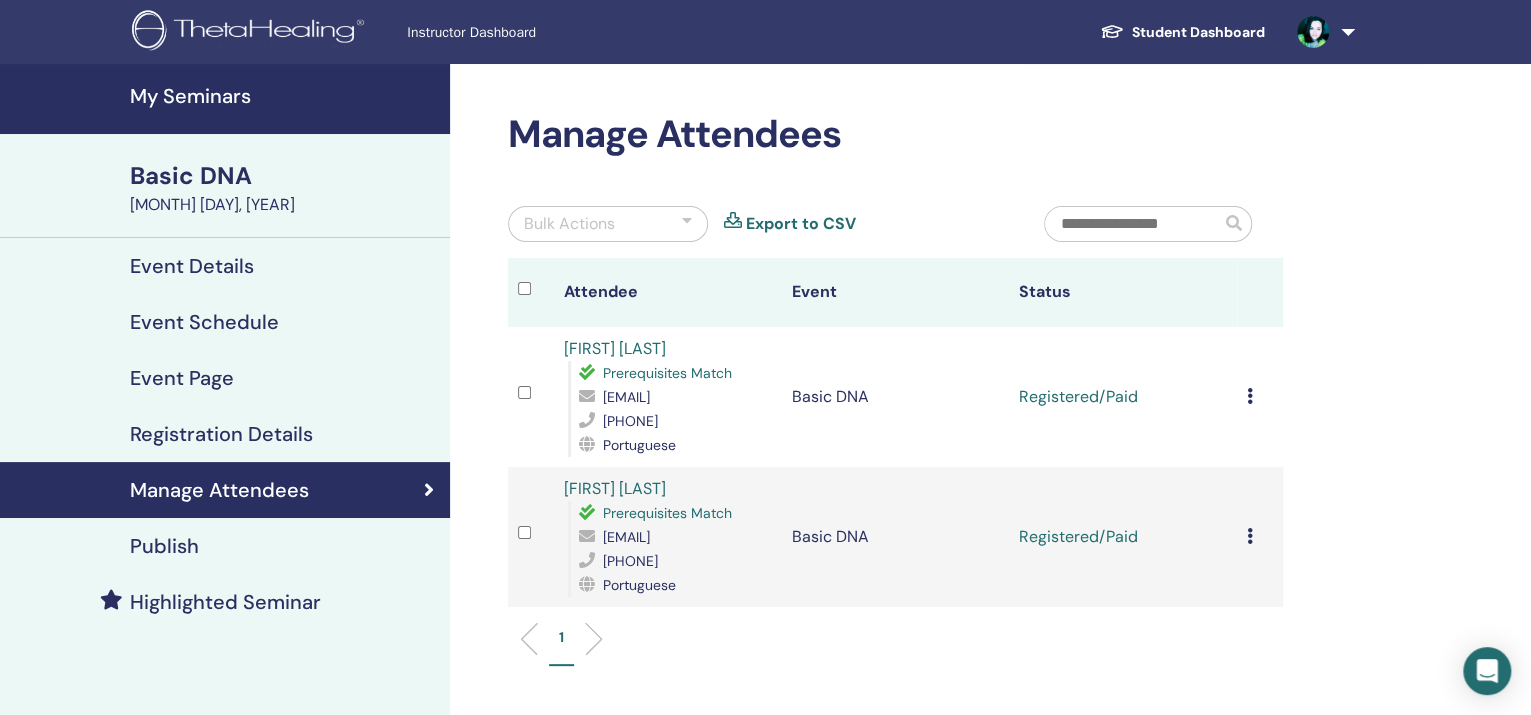 click on "Cancel Registration Do not auto-certify Mark as Paid Mark as Unpaid Mark as Absent Complete and Certify Download Certificate" at bounding box center [1260, 397] 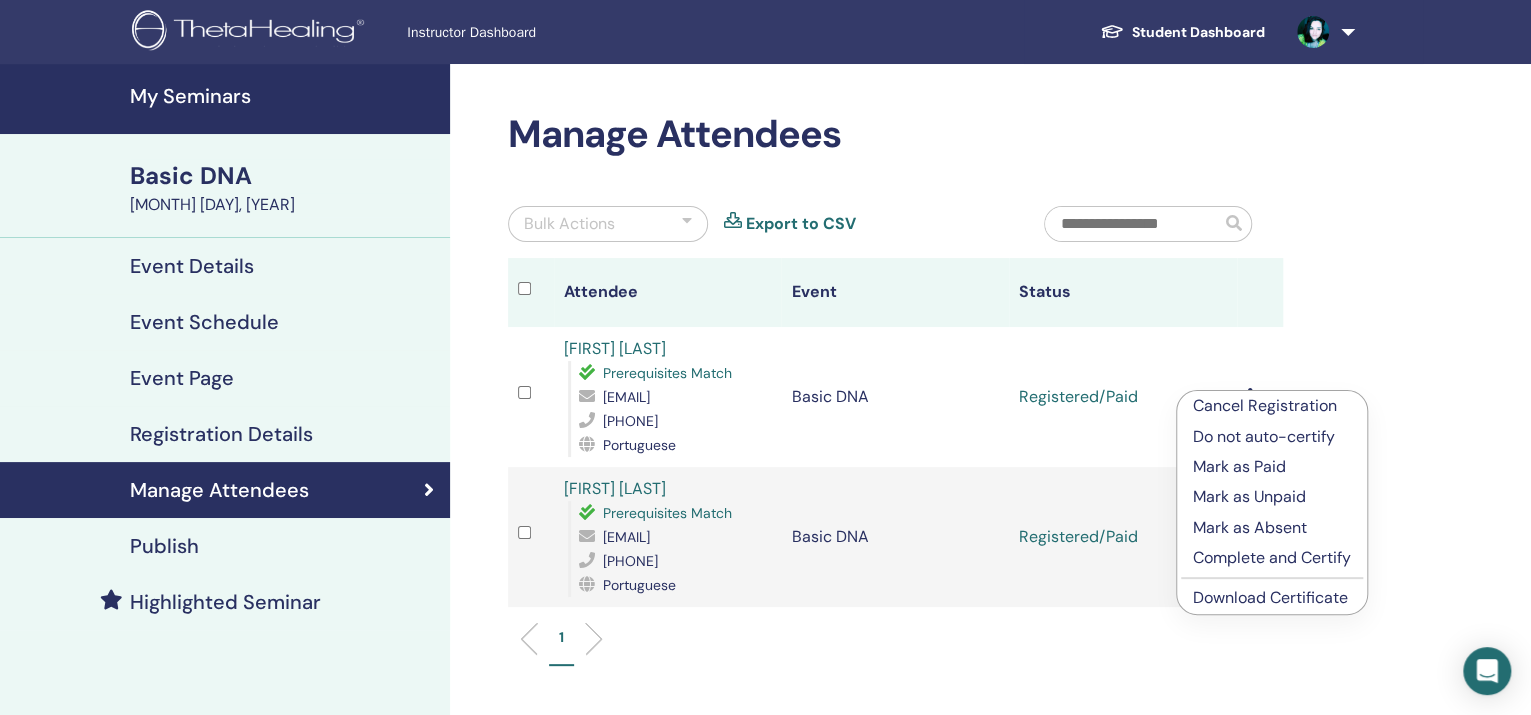 click on "Complete and Certify" at bounding box center (1272, 558) 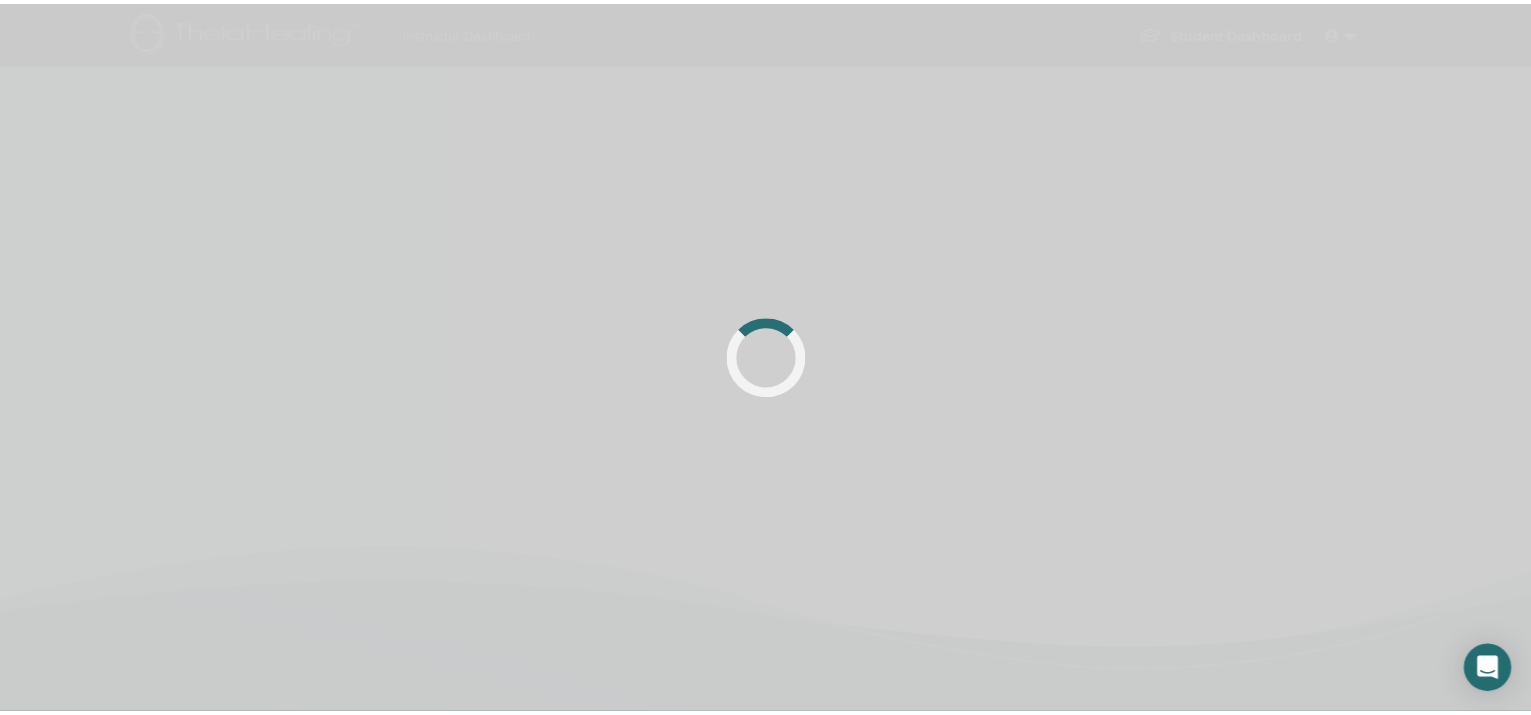 scroll, scrollTop: 0, scrollLeft: 0, axis: both 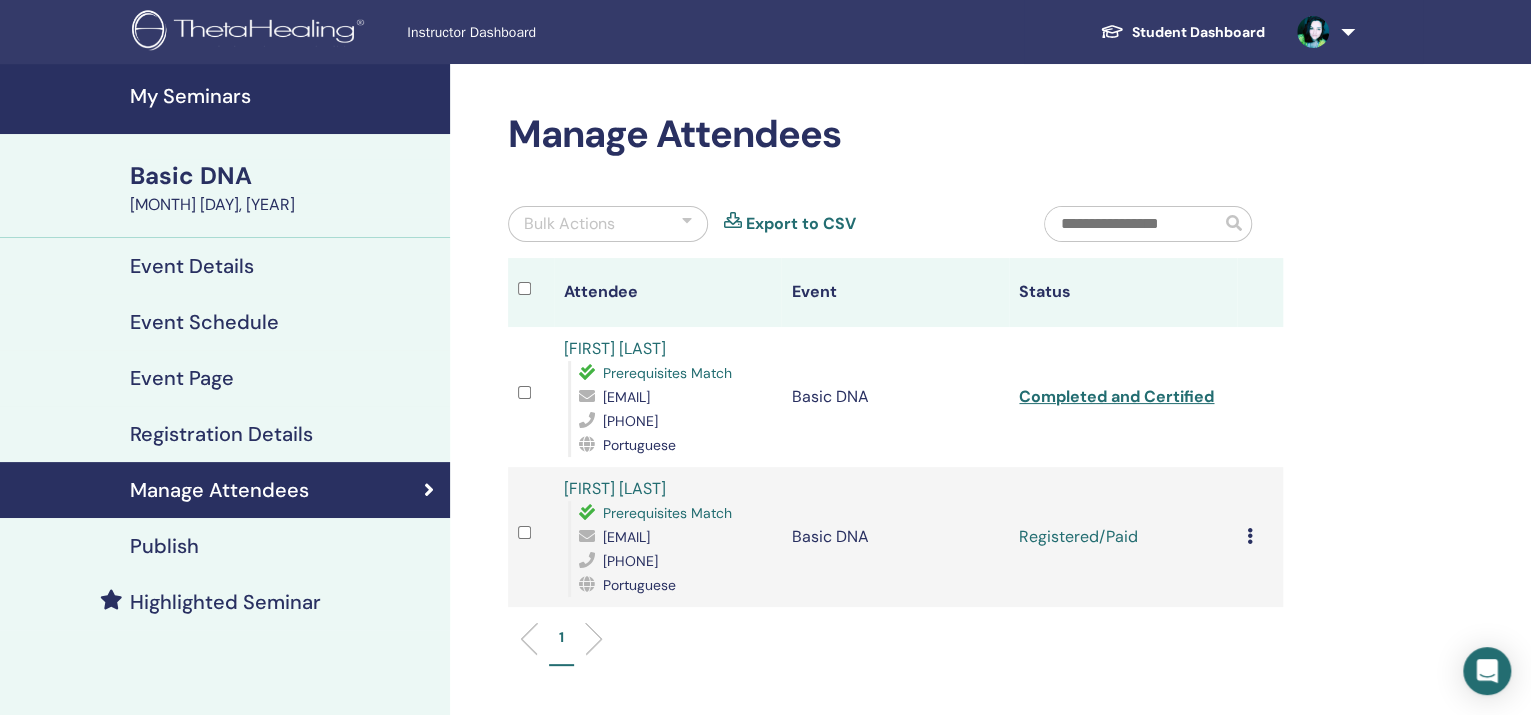 click on "Cancel Registration Do not auto-certify Mark as Paid Mark as Unpaid Mark as Absent Complete and Certify Download Certificate" at bounding box center (1260, 537) 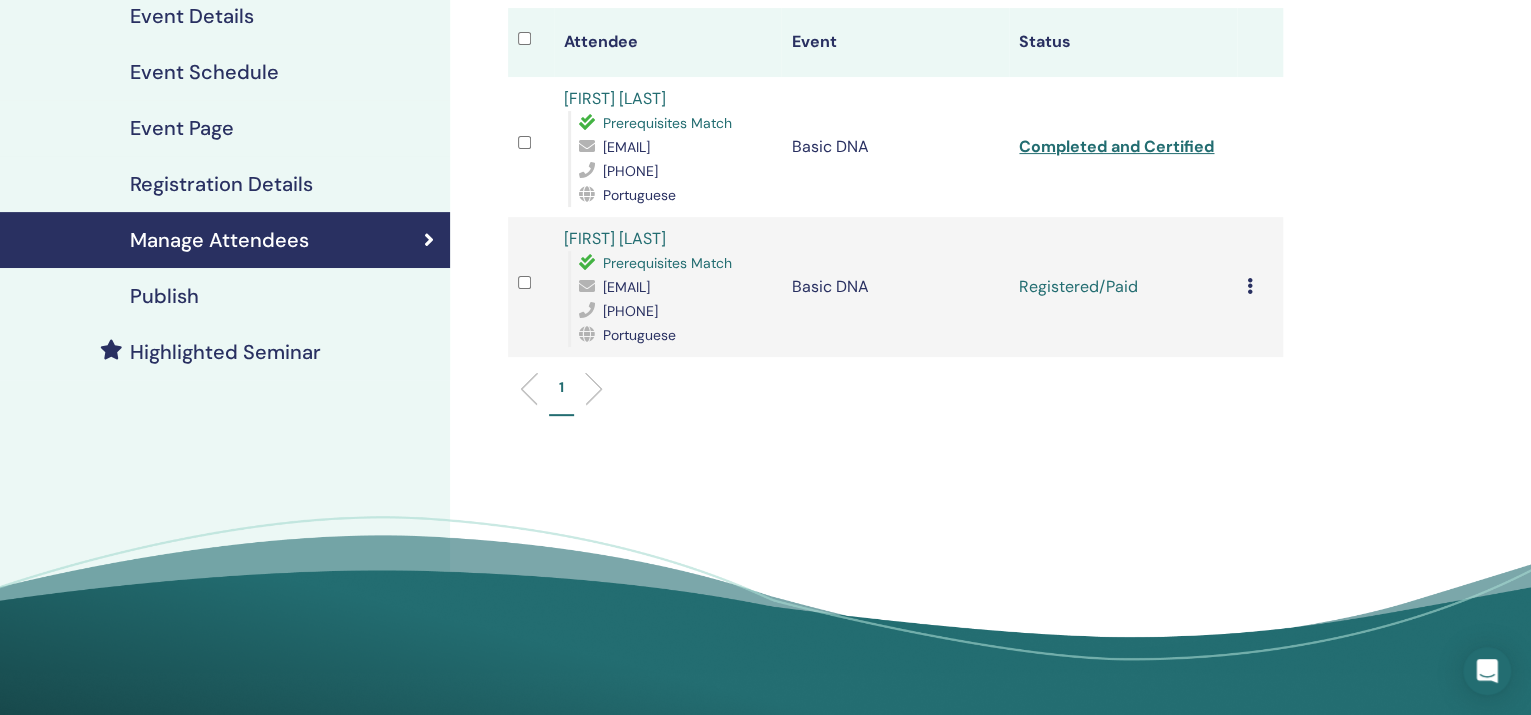 click at bounding box center [1250, 286] 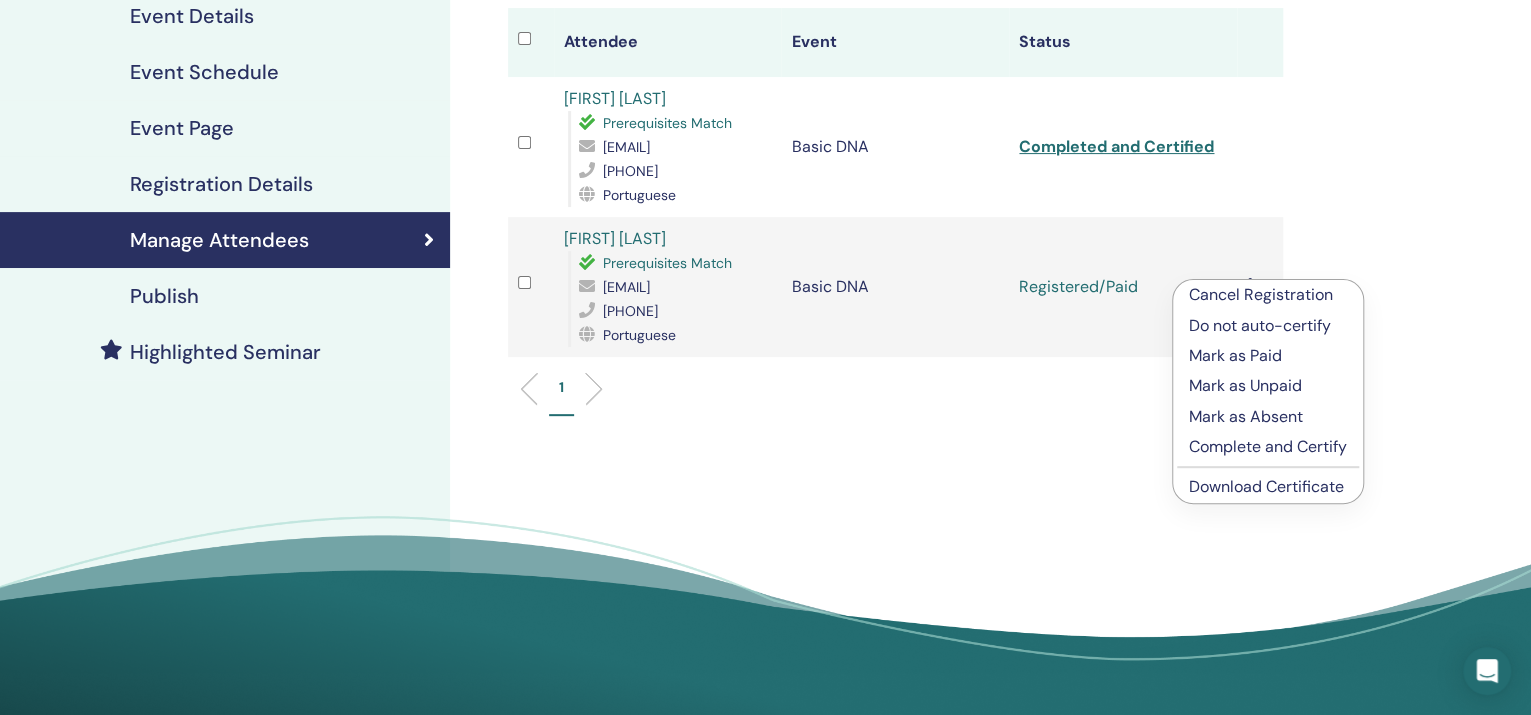 click on "Complete and Certify" at bounding box center (1268, 447) 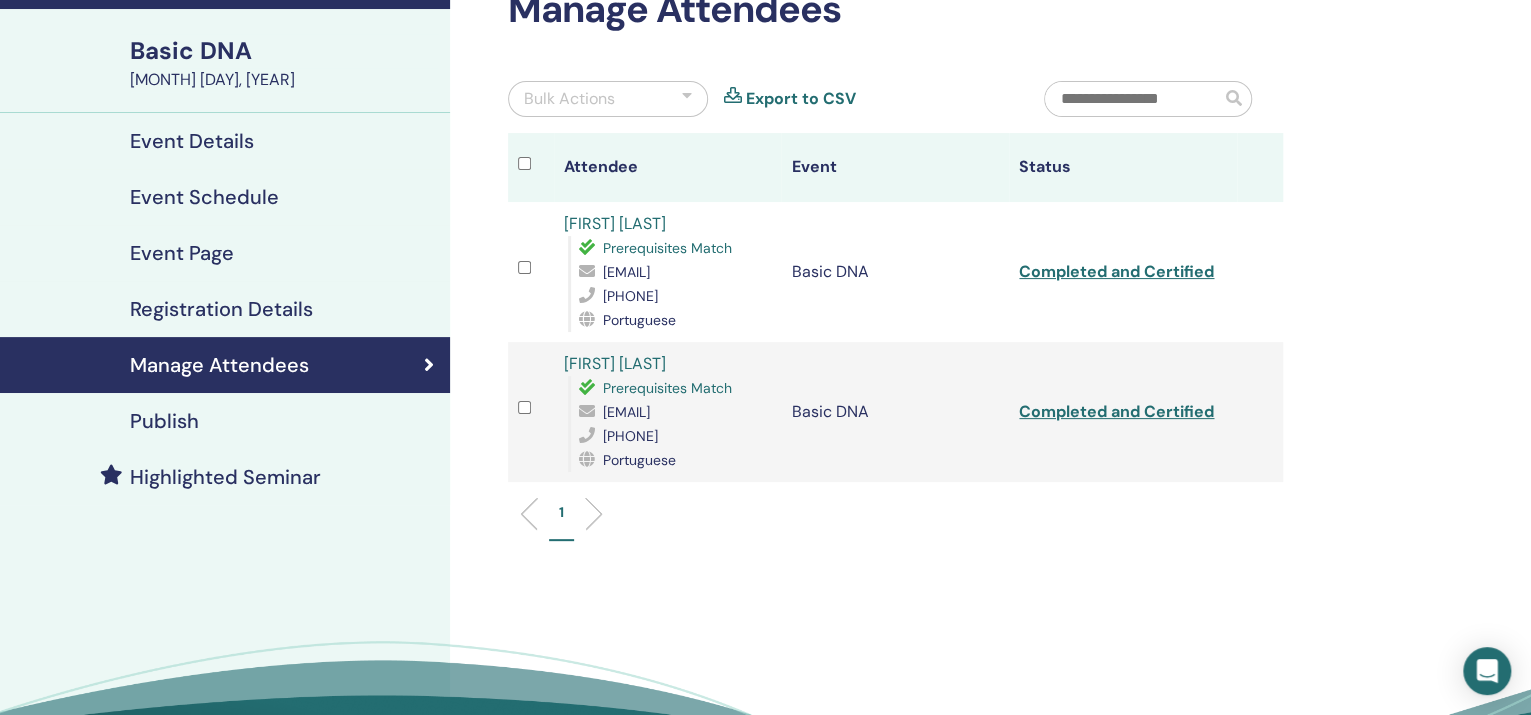 scroll, scrollTop: 0, scrollLeft: 0, axis: both 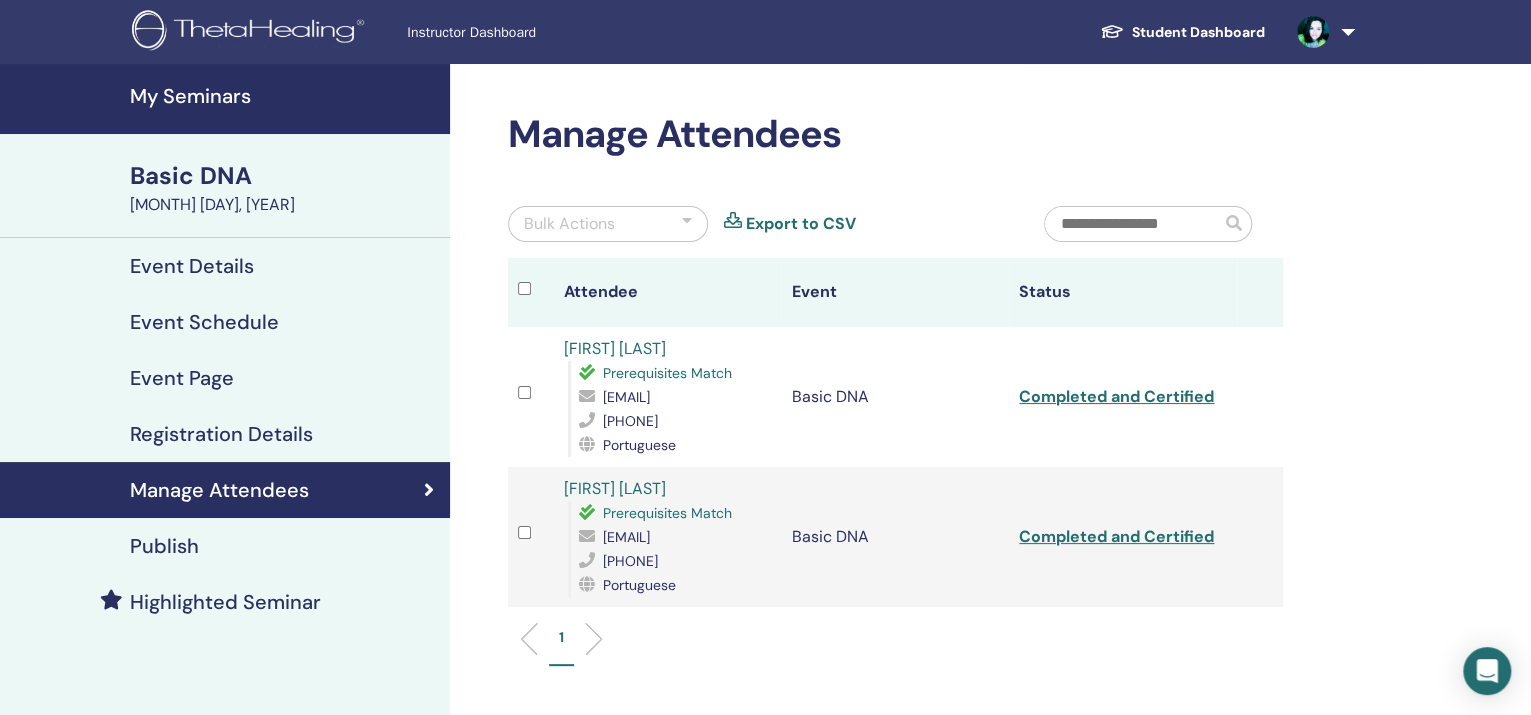 click at bounding box center [1313, 32] 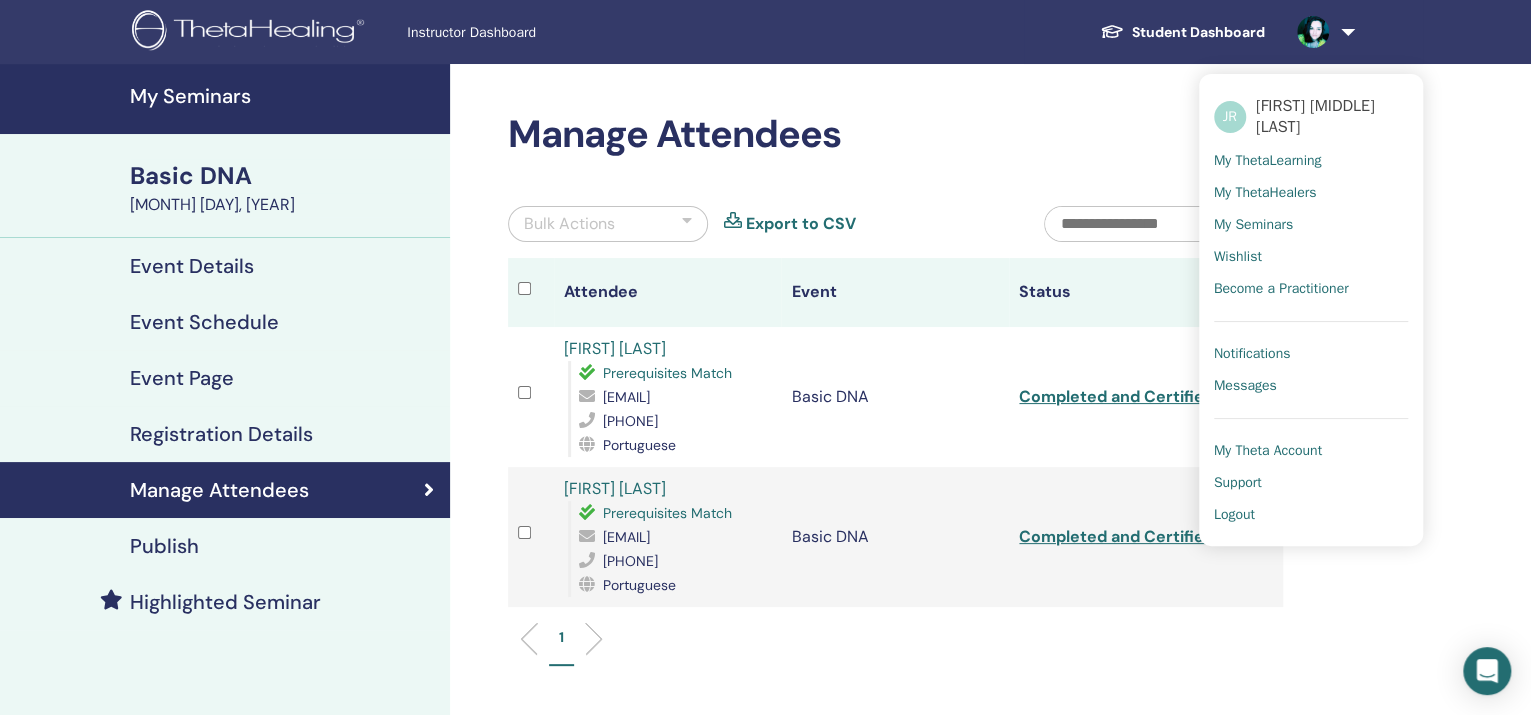 click on "My ThetaLearning" at bounding box center [1268, 161] 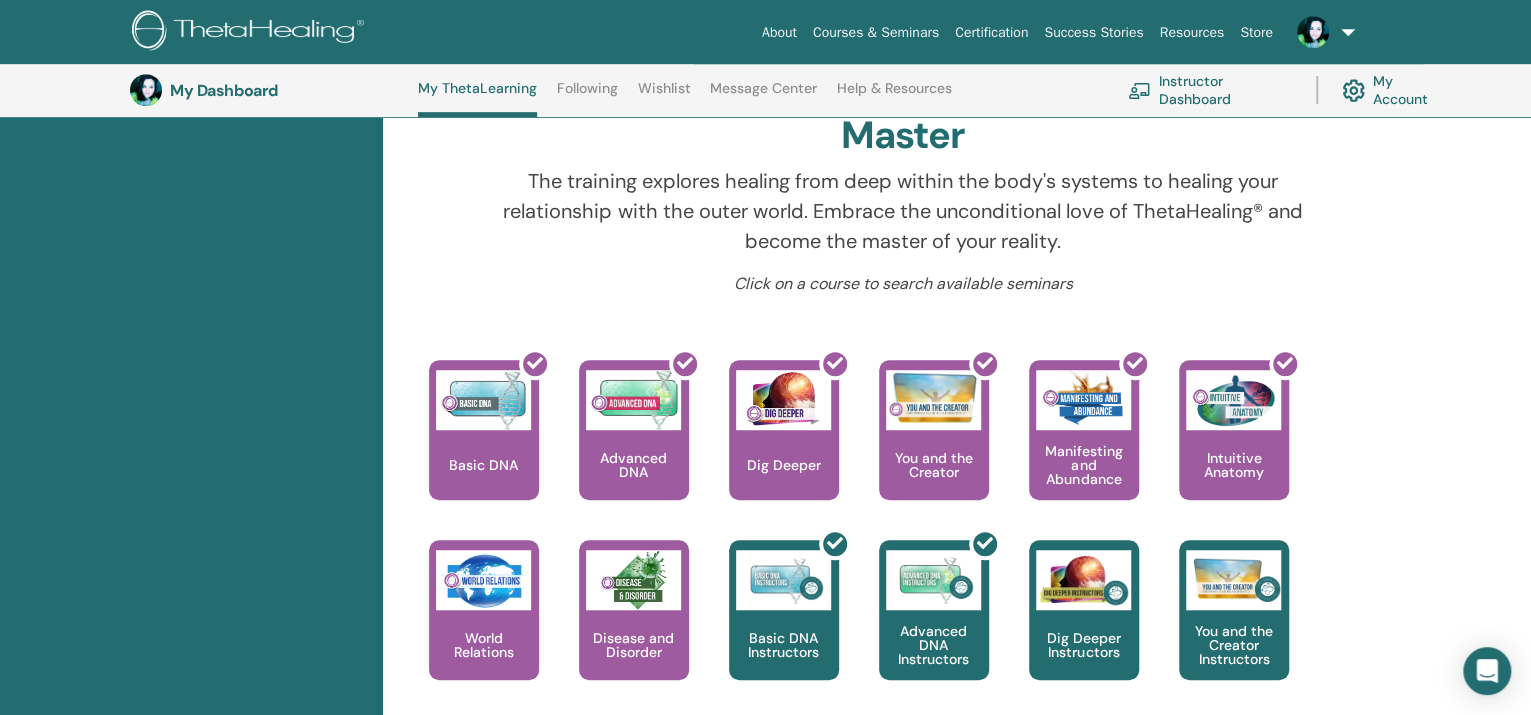 scroll, scrollTop: 802, scrollLeft: 0, axis: vertical 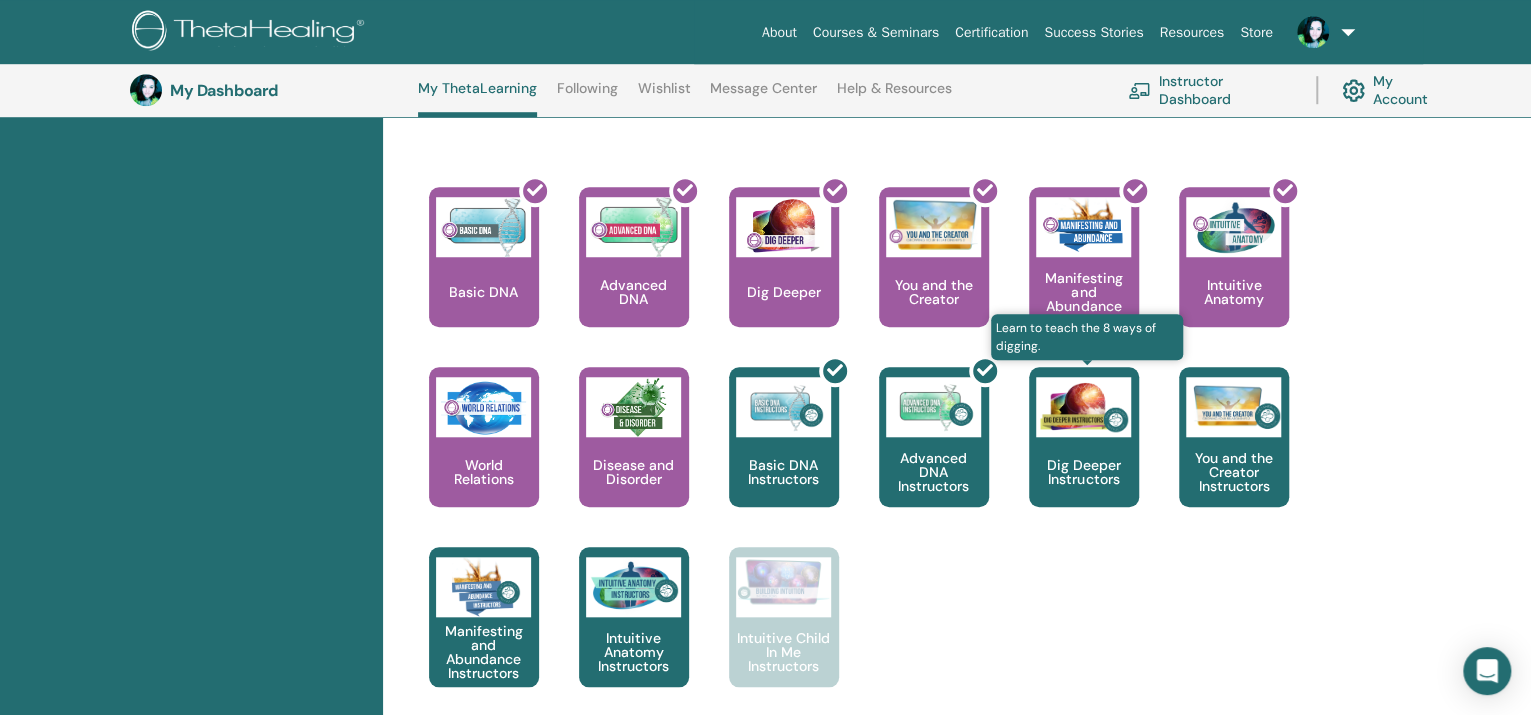 click at bounding box center [1083, 407] 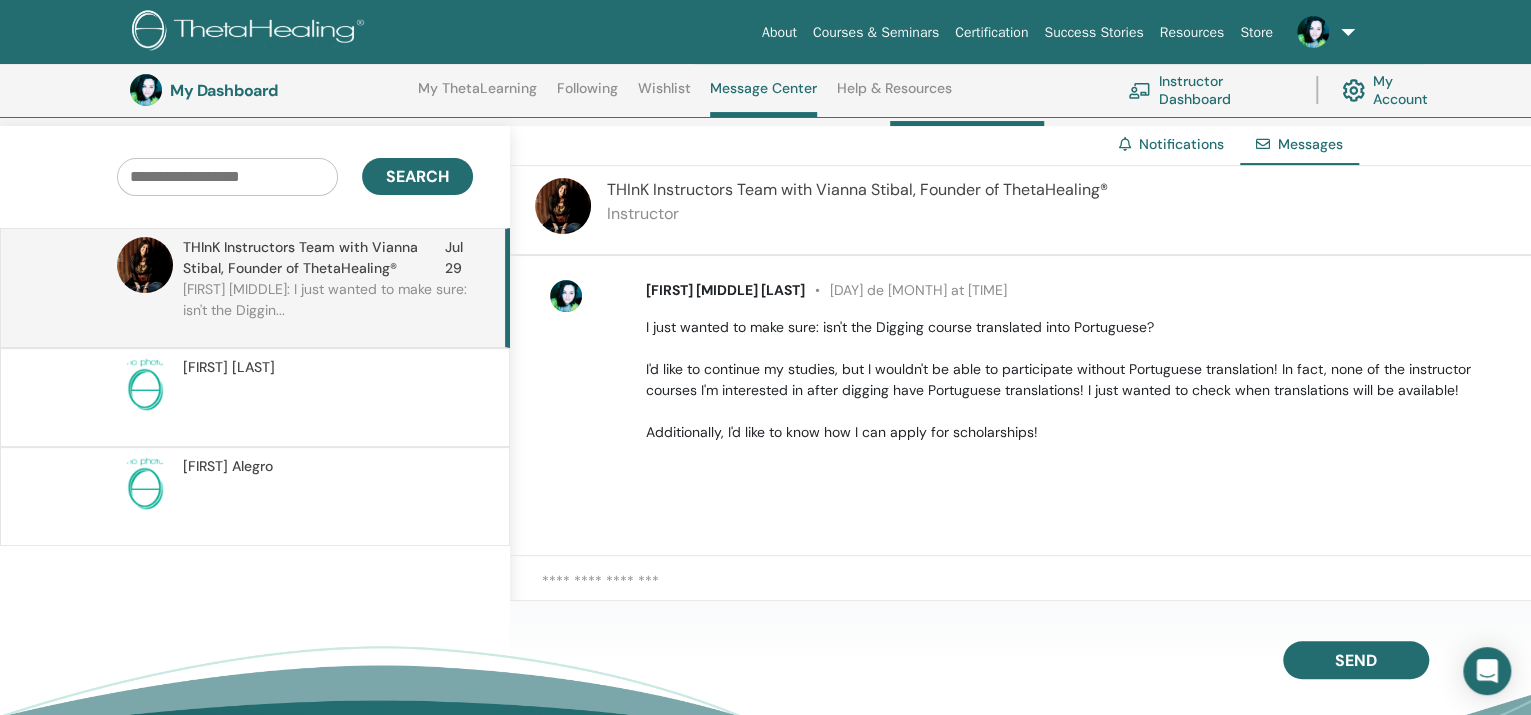 scroll, scrollTop: 0, scrollLeft: 0, axis: both 